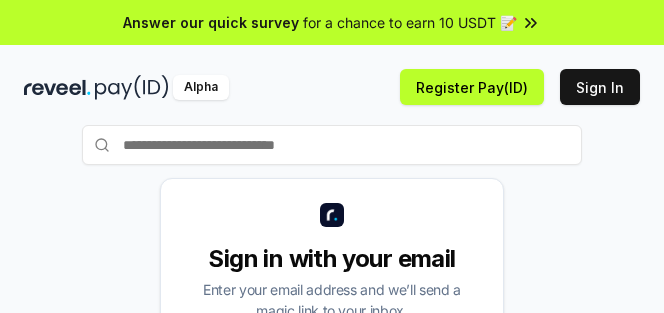 scroll, scrollTop: 0, scrollLeft: 0, axis: both 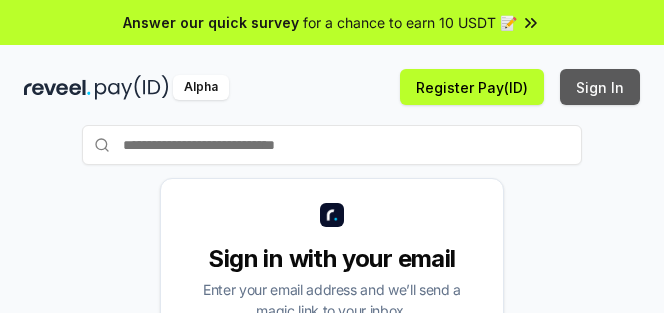 click on "Sign In" at bounding box center (600, 87) 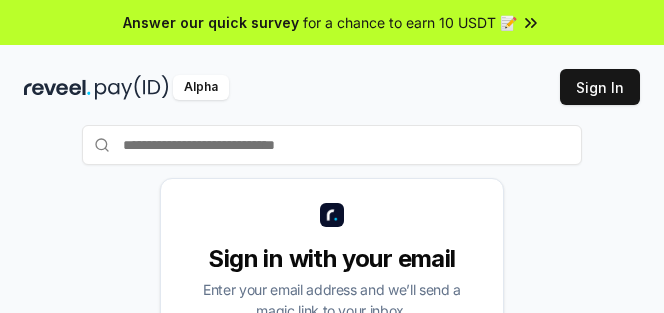 scroll, scrollTop: 0, scrollLeft: 0, axis: both 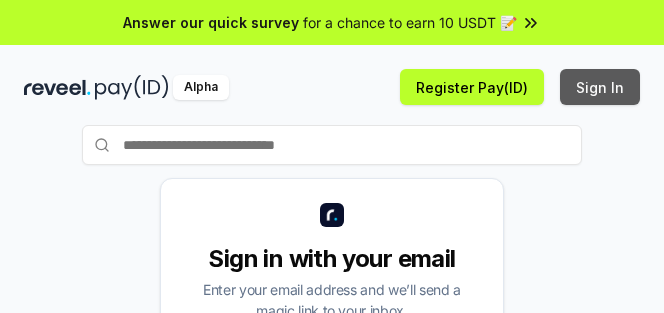 click on "Sign In" at bounding box center (600, 87) 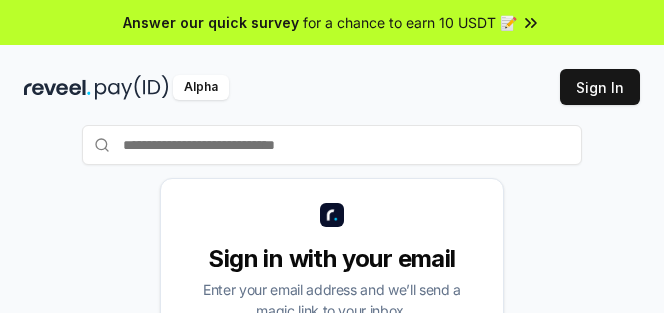 scroll, scrollTop: 0, scrollLeft: 0, axis: both 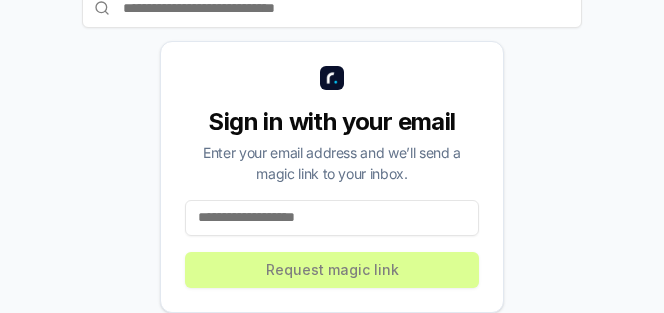click at bounding box center (332, 218) 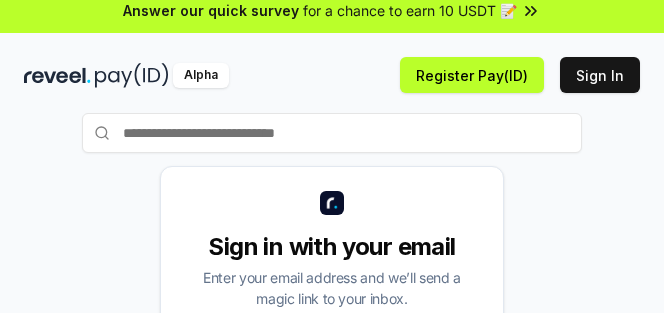 scroll, scrollTop: 0, scrollLeft: 0, axis: both 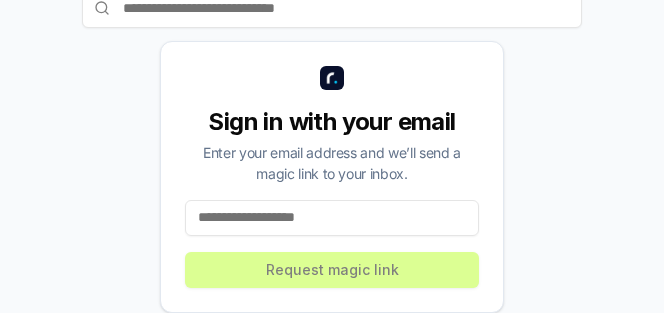 click at bounding box center [332, 218] 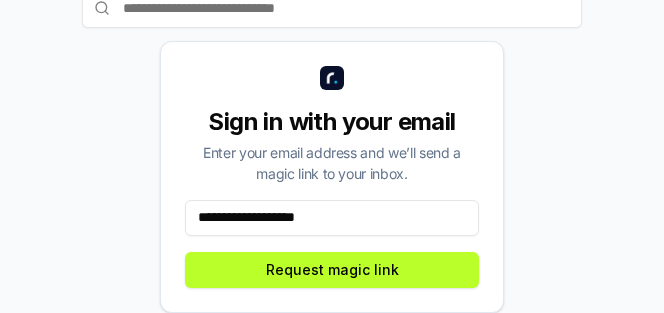 drag, startPoint x: 307, startPoint y: 217, endPoint x: 12, endPoint y: 217, distance: 295 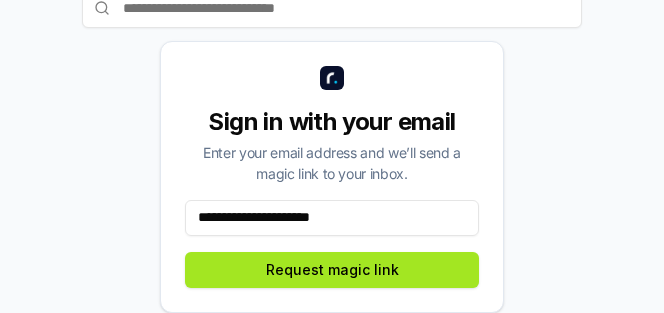 type on "**********" 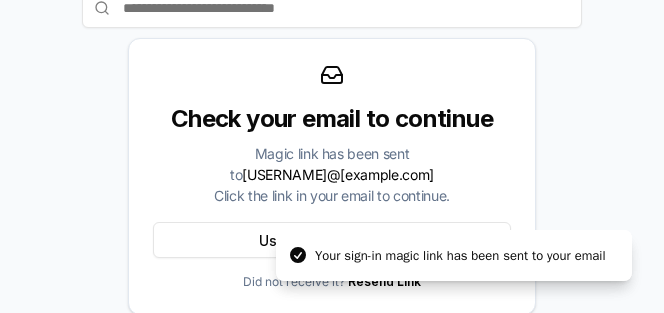 scroll, scrollTop: 129, scrollLeft: 0, axis: vertical 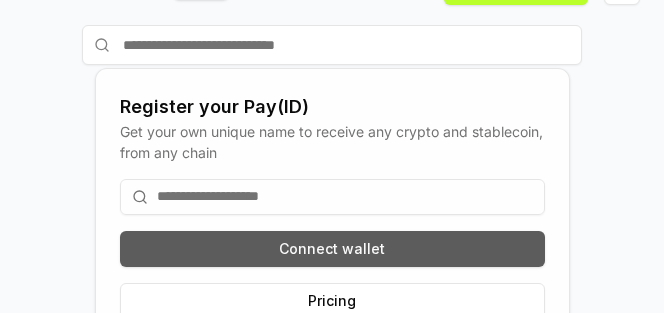 click on "Connect wallet" at bounding box center [332, 249] 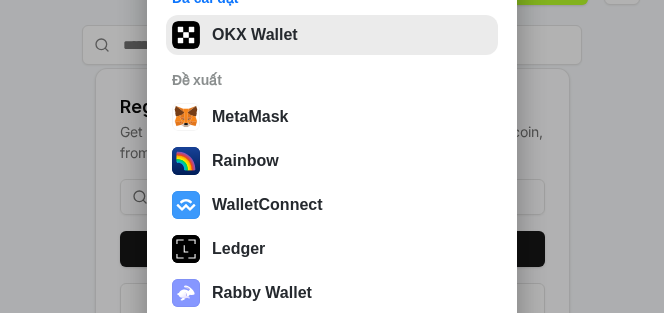 click on "OKX Wallet" at bounding box center [332, 35] 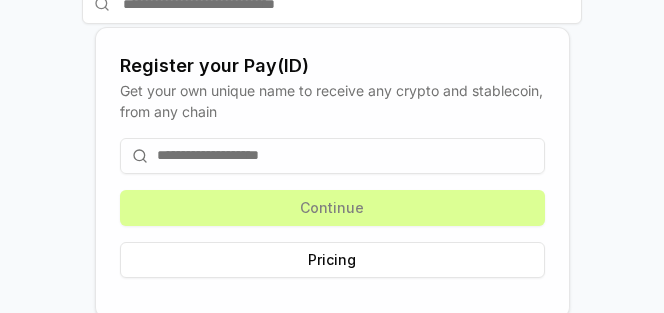 scroll, scrollTop: 147, scrollLeft: 0, axis: vertical 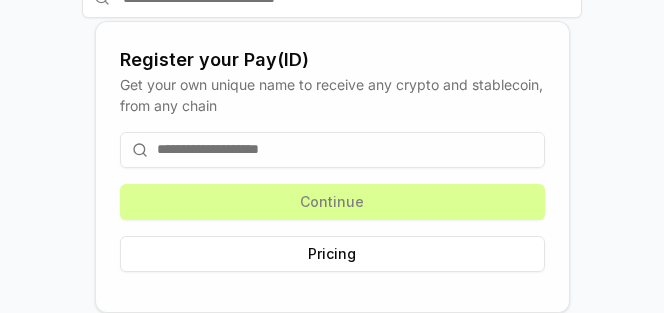 click at bounding box center (332, 150) 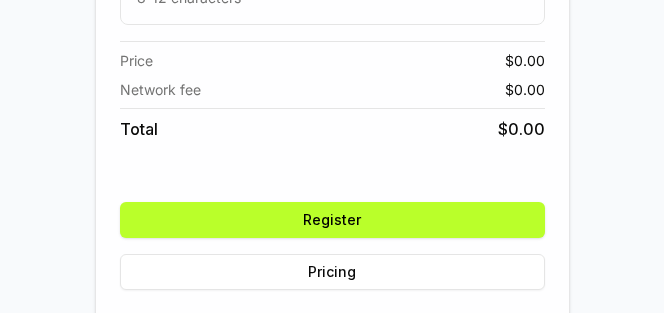 scroll, scrollTop: 275, scrollLeft: 0, axis: vertical 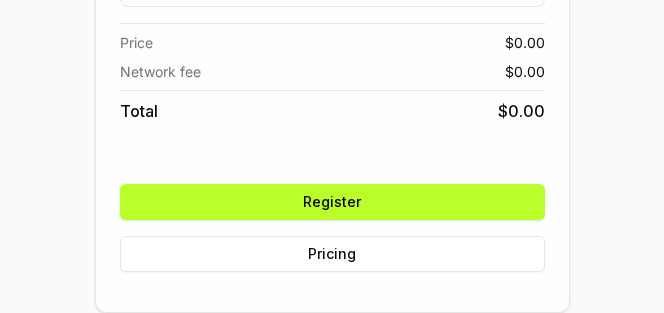 type on "**********" 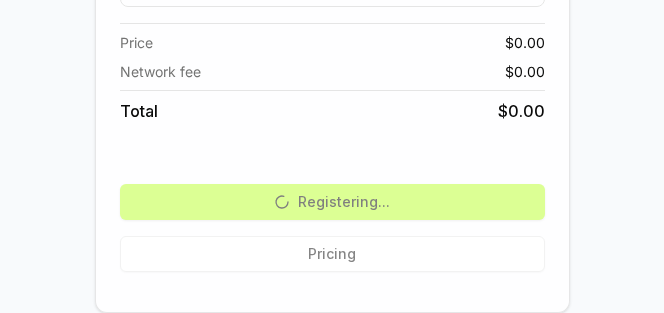 scroll, scrollTop: 175, scrollLeft: 0, axis: vertical 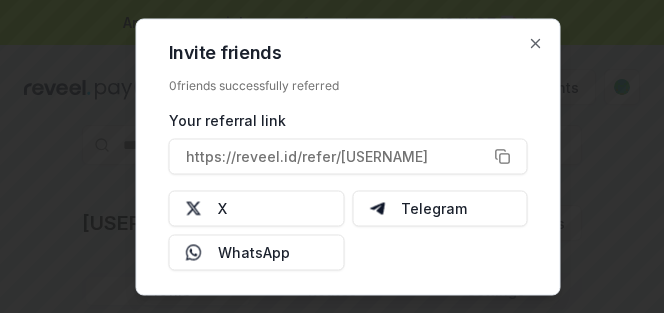 click at bounding box center (332, 156) 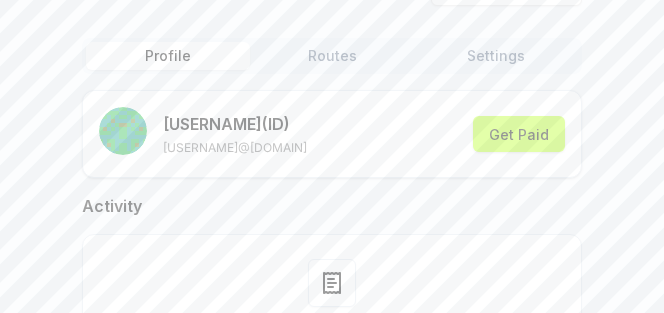 scroll, scrollTop: 200, scrollLeft: 0, axis: vertical 